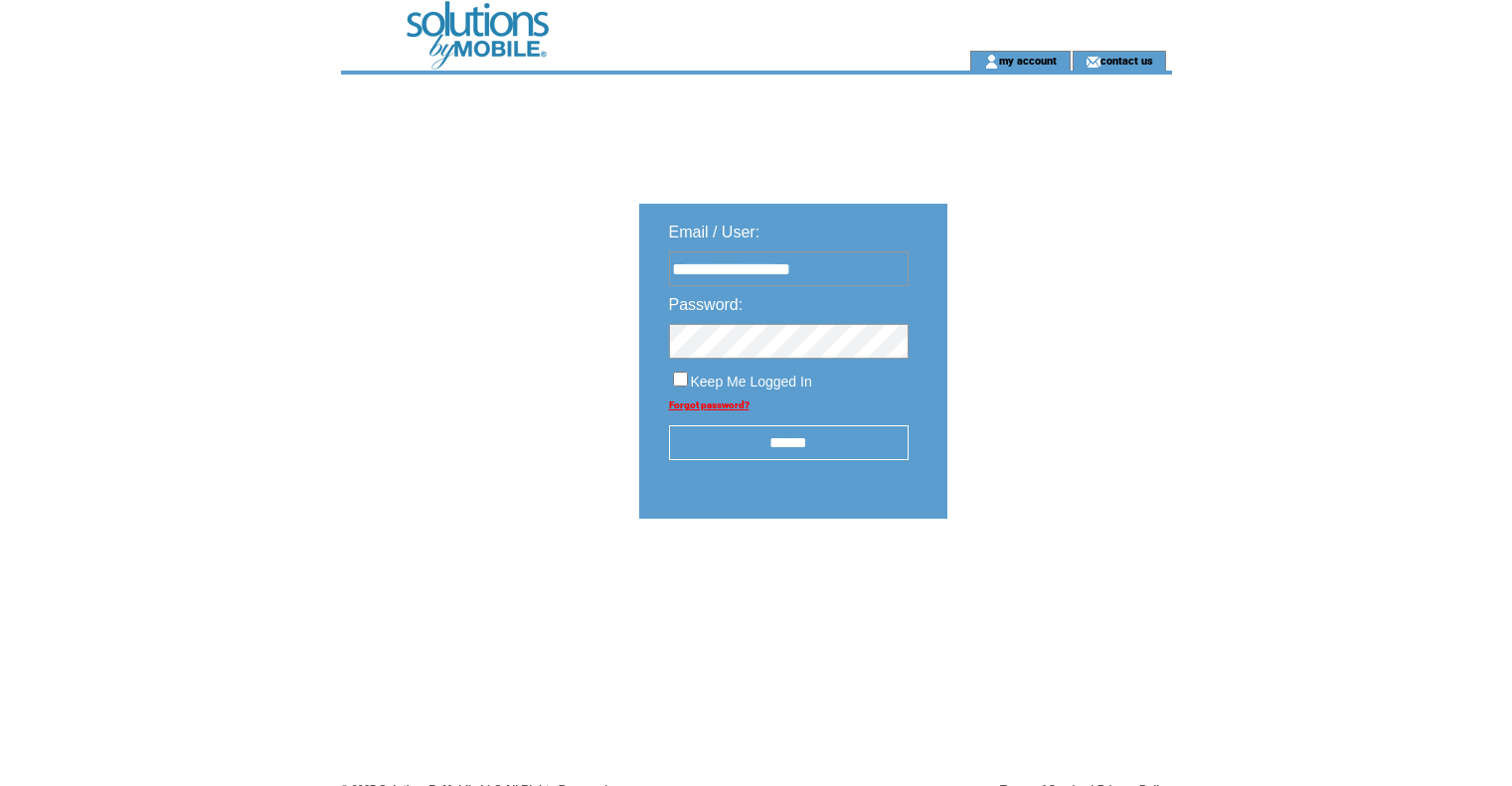 scroll, scrollTop: 0, scrollLeft: 0, axis: both 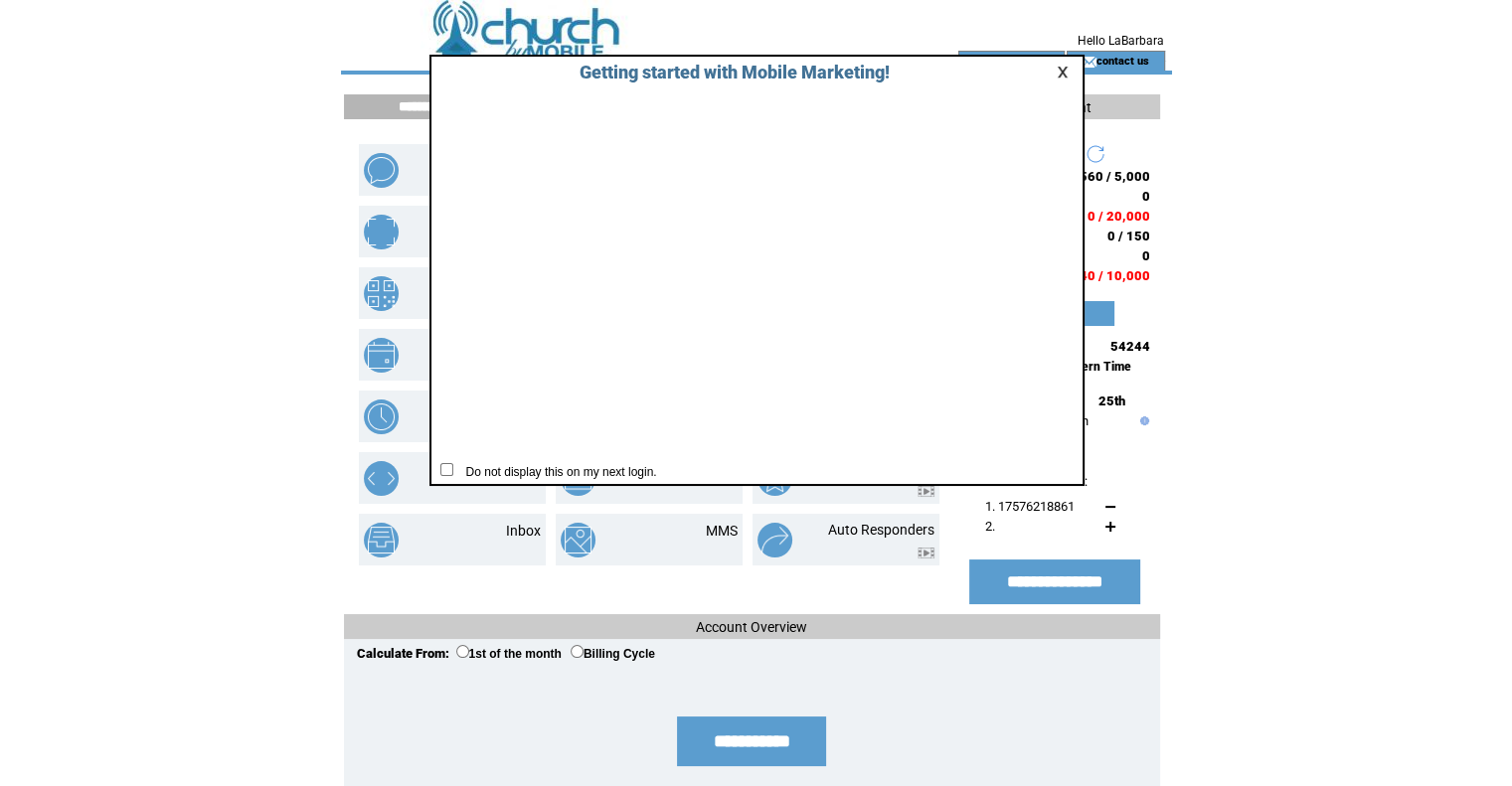 click at bounding box center [1066, 72] 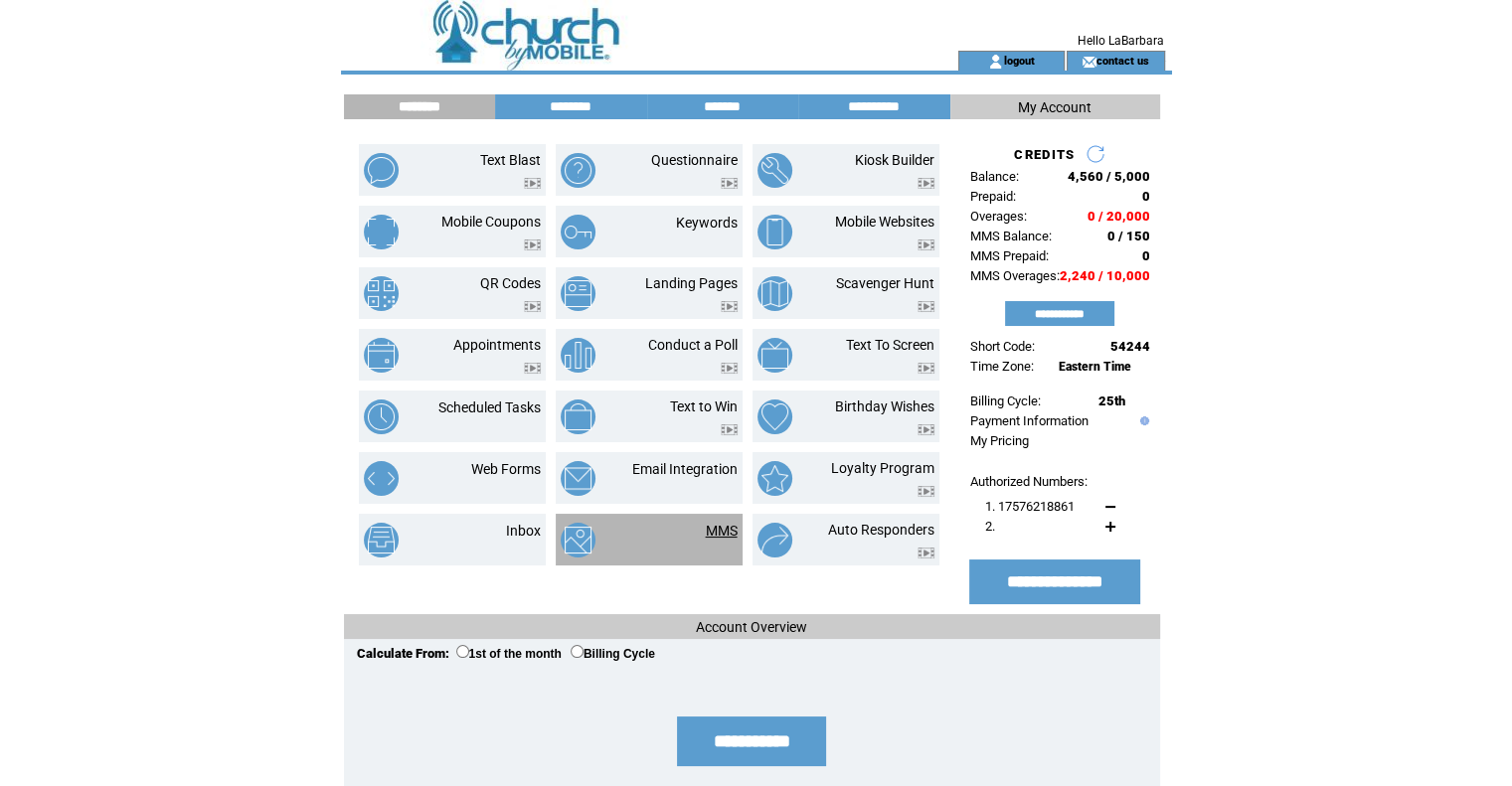 click on "MMS" at bounding box center (722, 531) 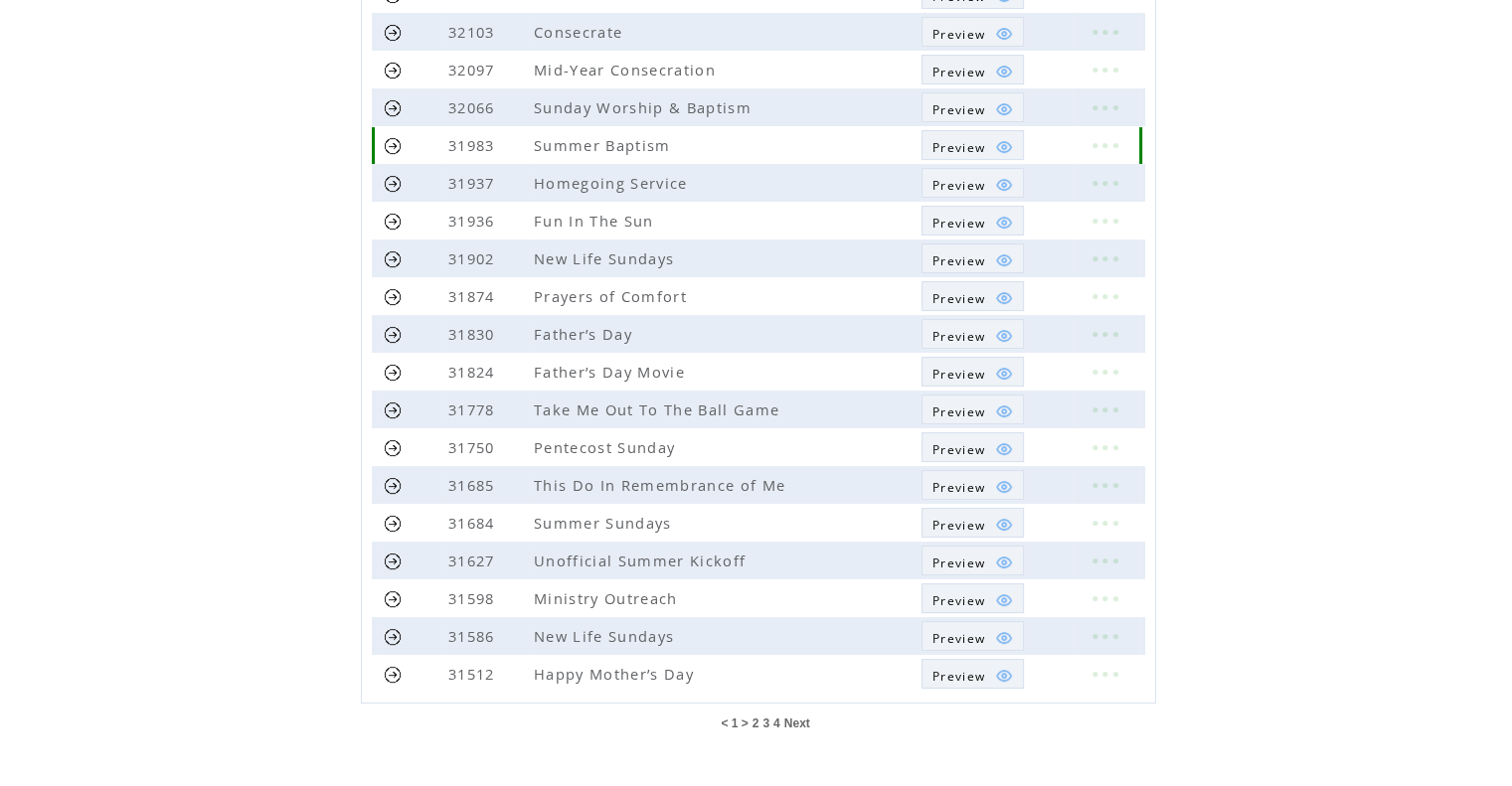 scroll, scrollTop: 382, scrollLeft: 0, axis: vertical 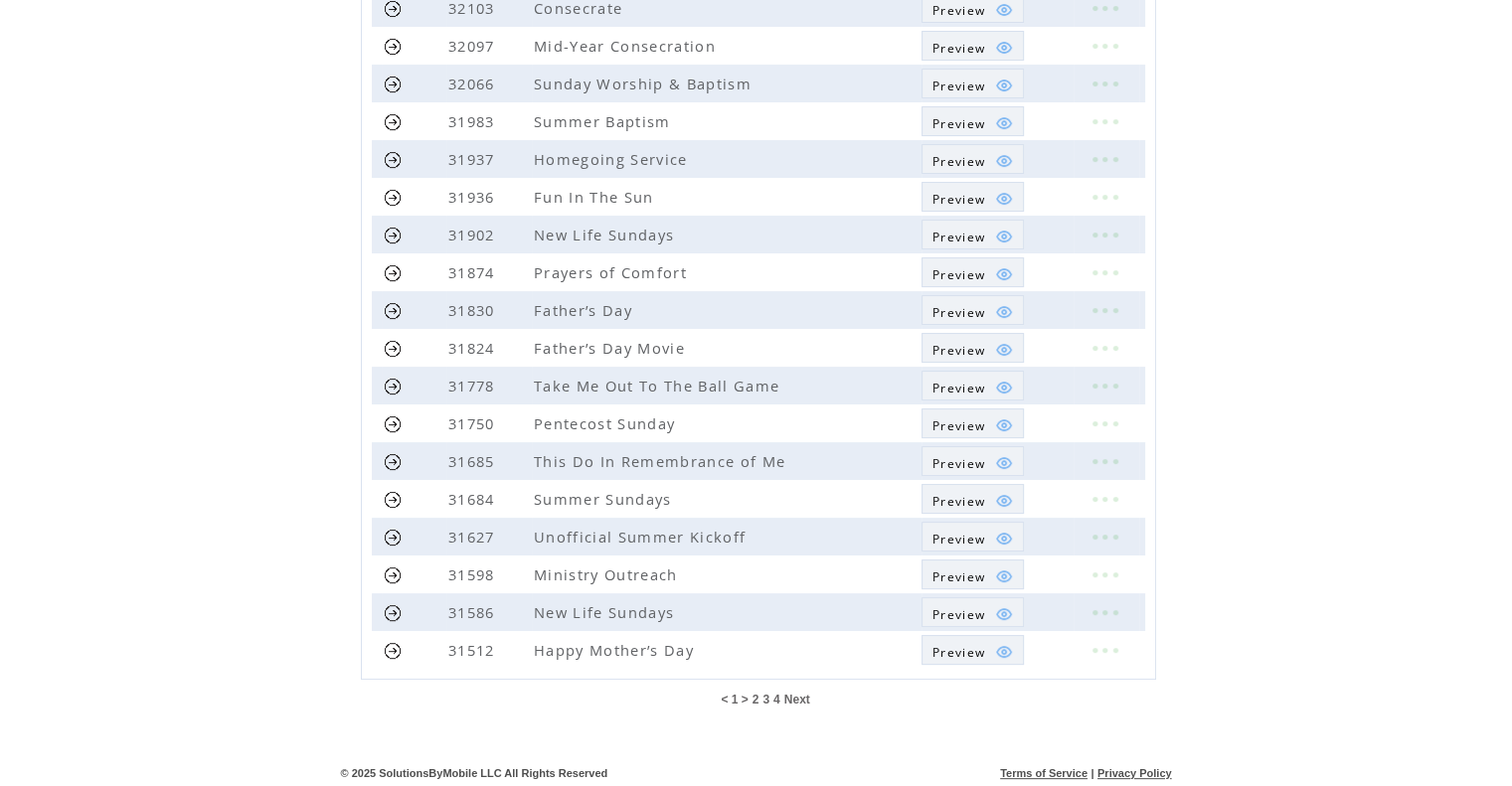 click on "Next" at bounding box center [797, 700] 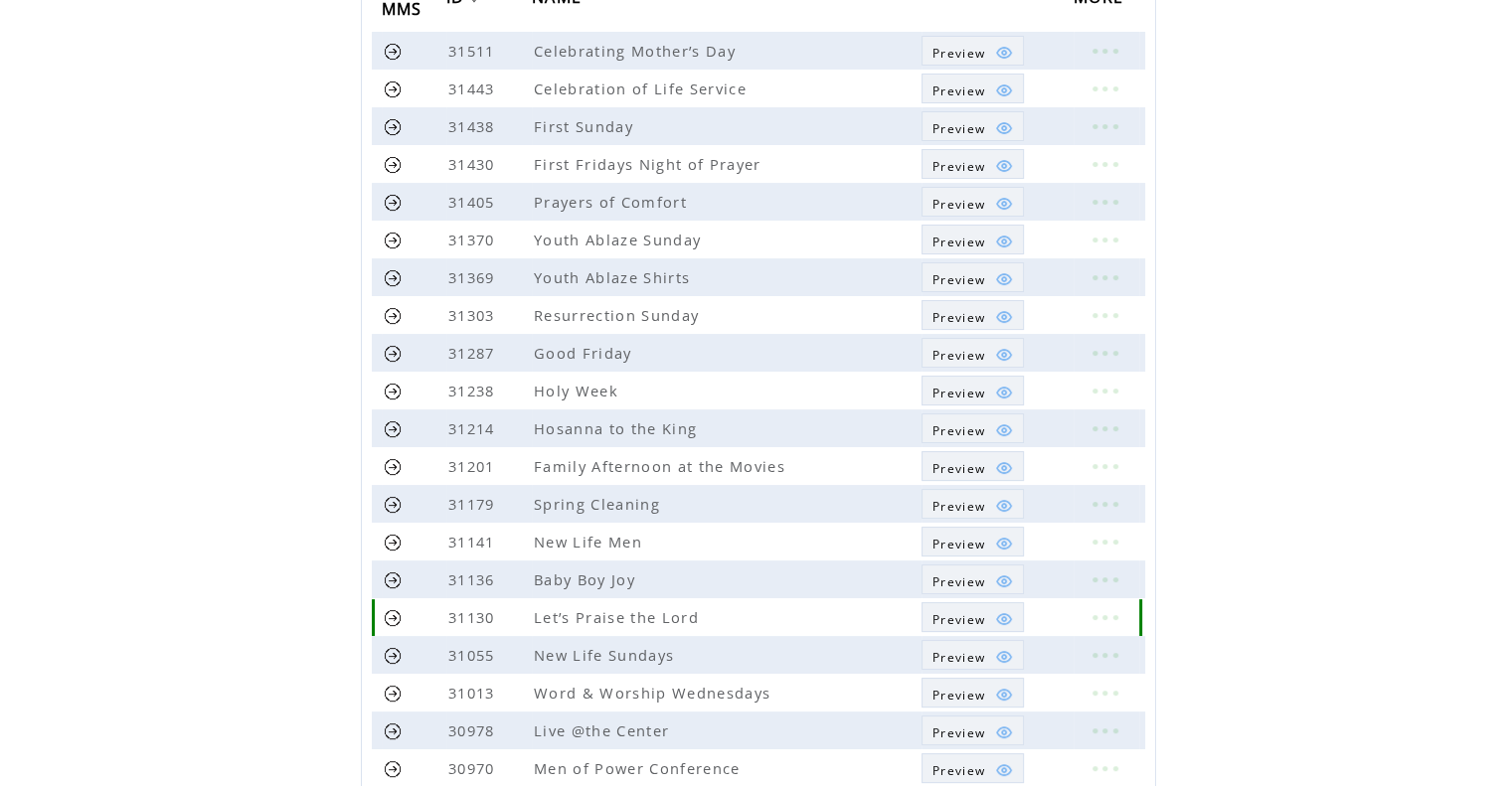 scroll, scrollTop: 298, scrollLeft: 0, axis: vertical 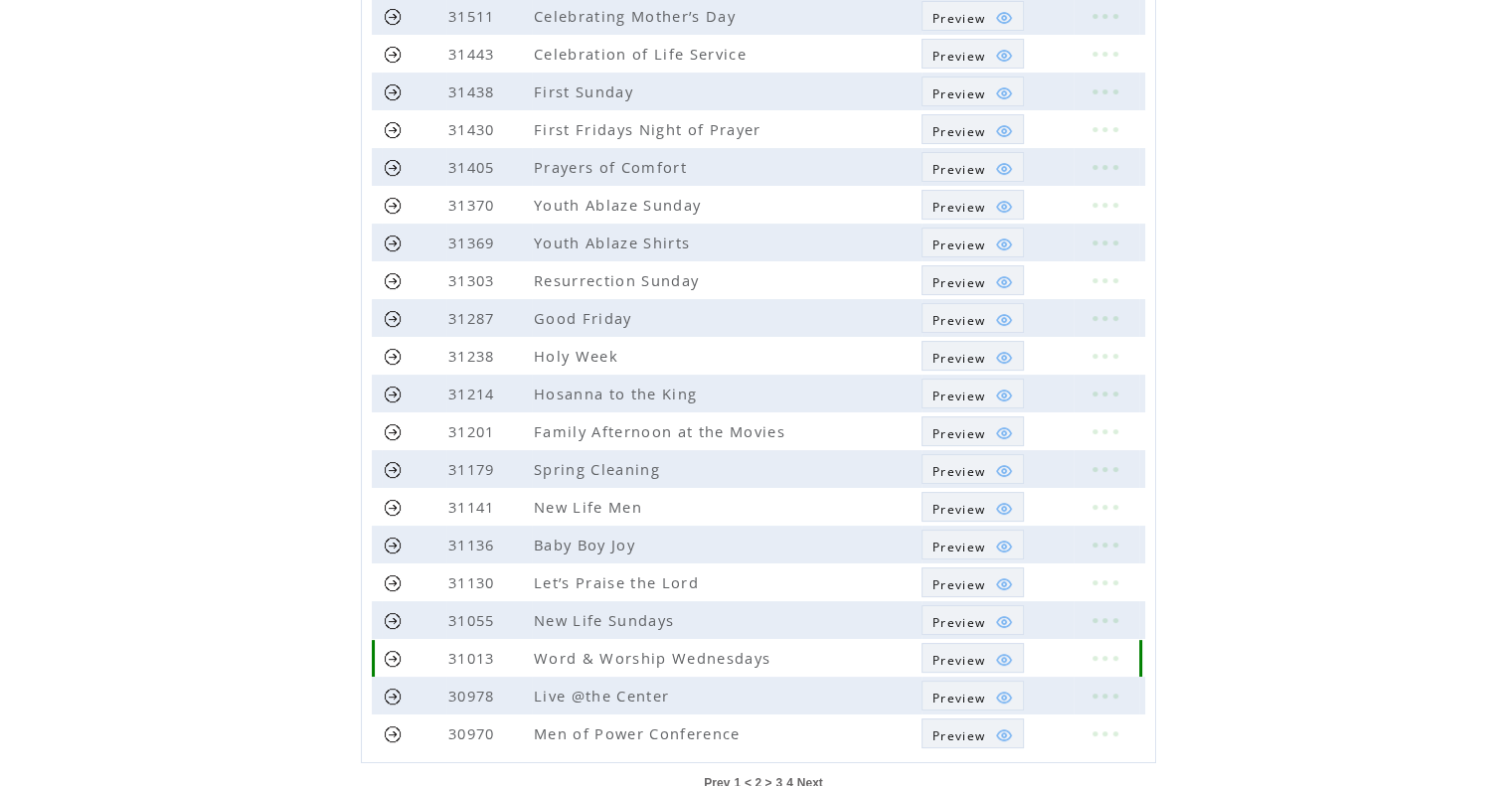 click on "Preview" at bounding box center [958, 660] 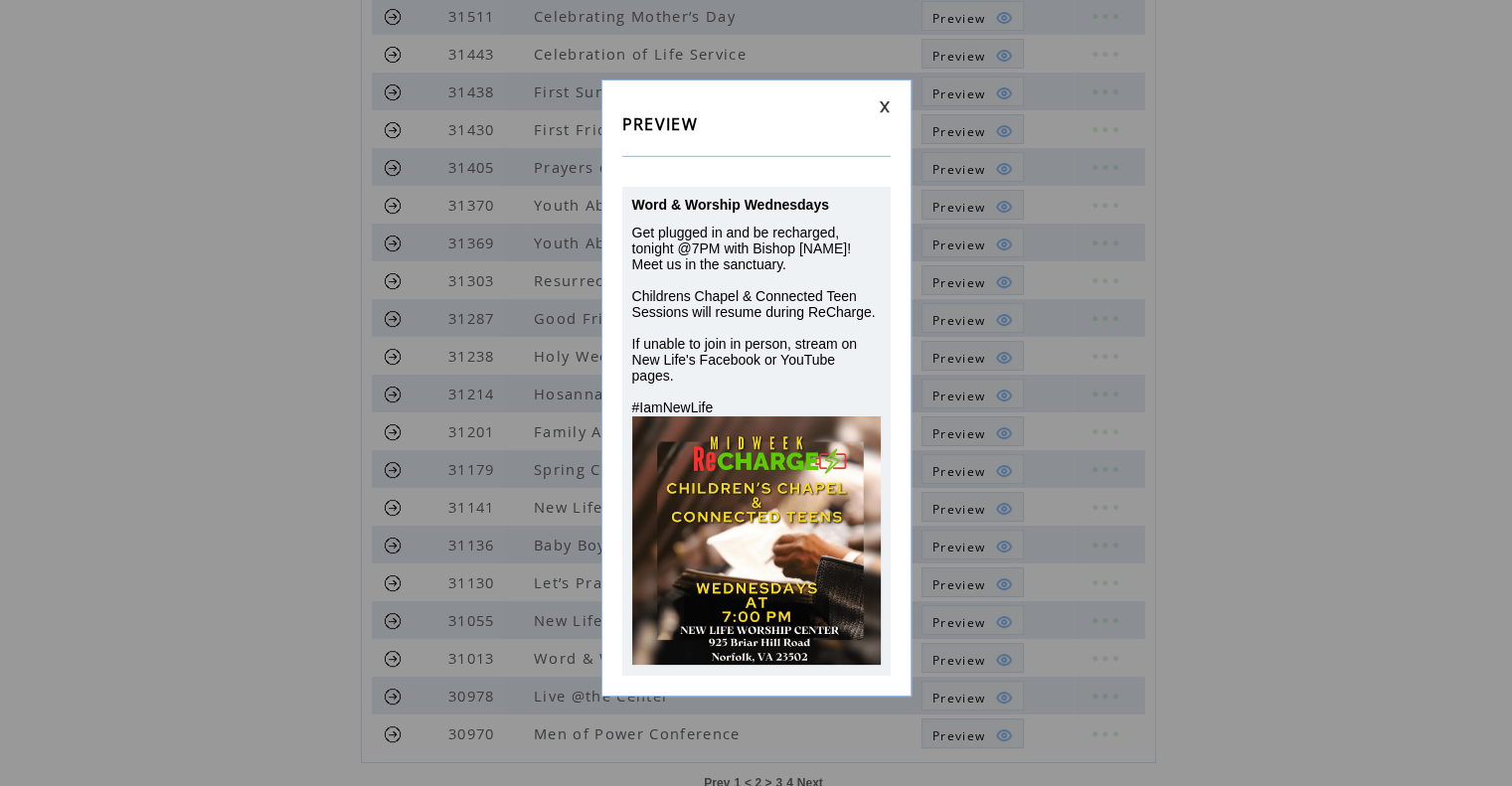 click on "PREVIEW Word & Worship Wednesdays Get plugged in and be recharged, tonight @7PM with Bishop Vann! Meet us in the sanctuary. Childrens Chapel & Connected Teen Sessions will resume during ReCharge.  If unable to join in person, stream on New Life's Facebook or YouTube pages. #IamNewLife" at bounding box center (756, 388) 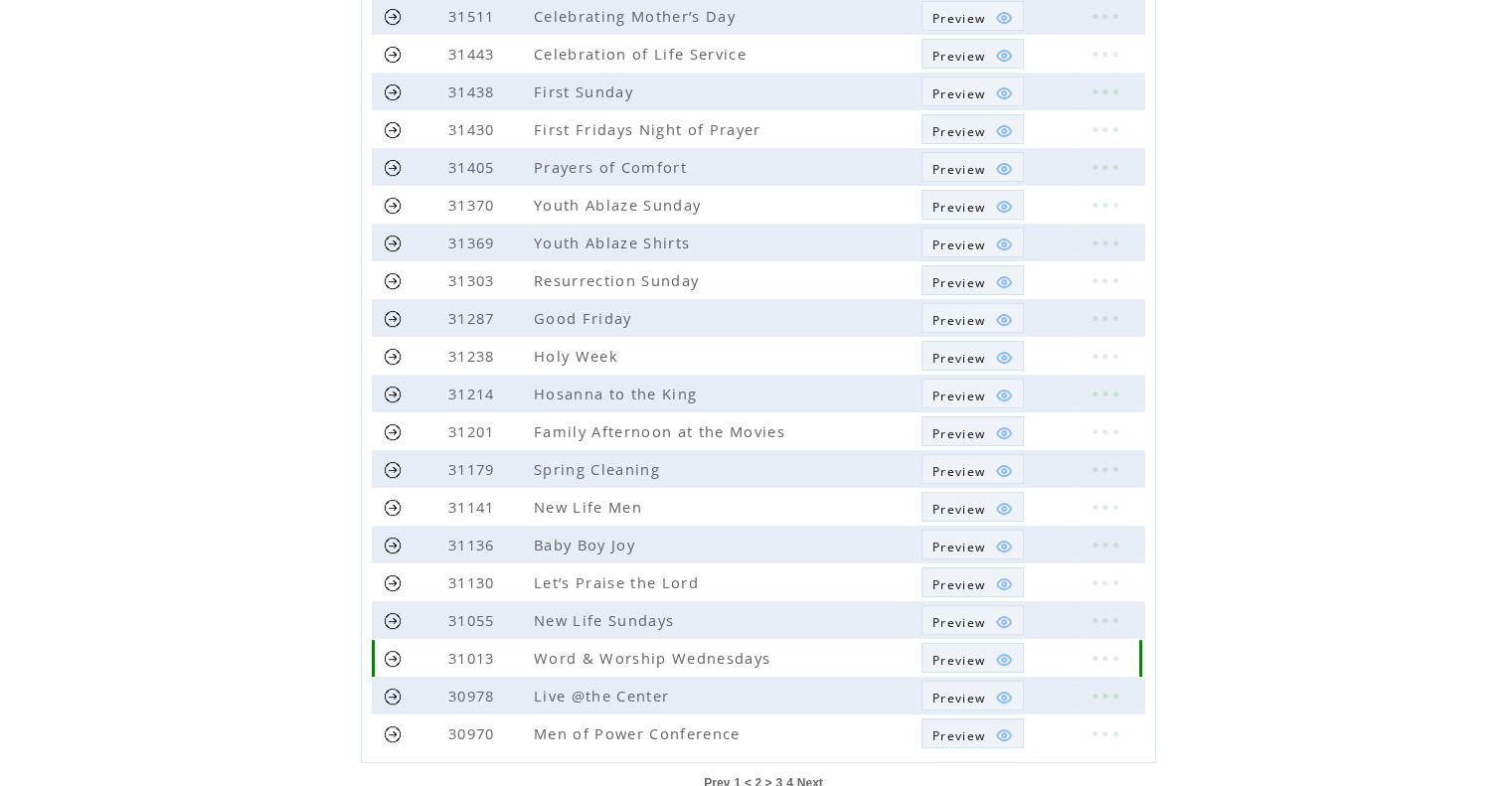 click at bounding box center [393, 658] 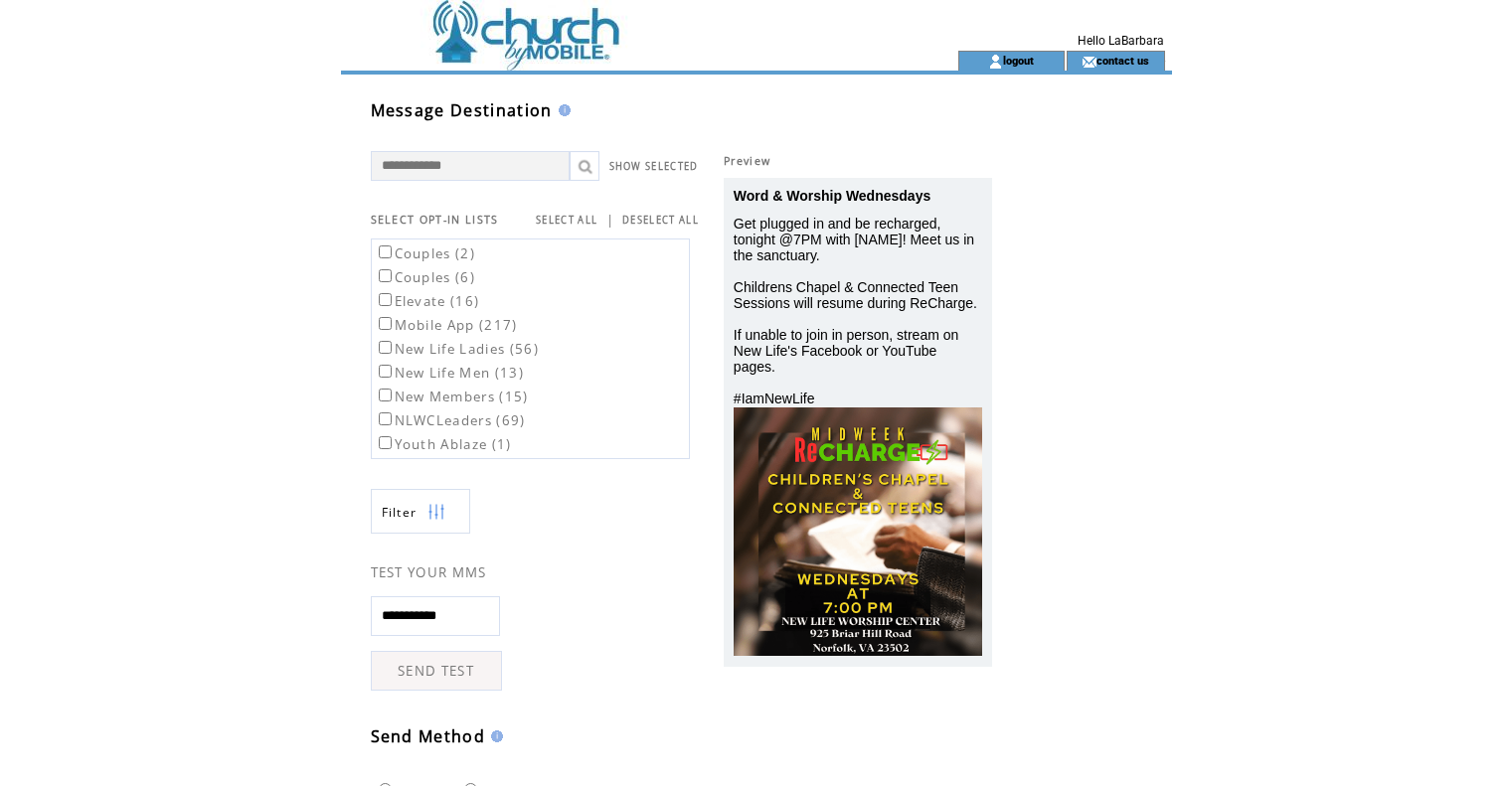 scroll, scrollTop: 0, scrollLeft: 0, axis: both 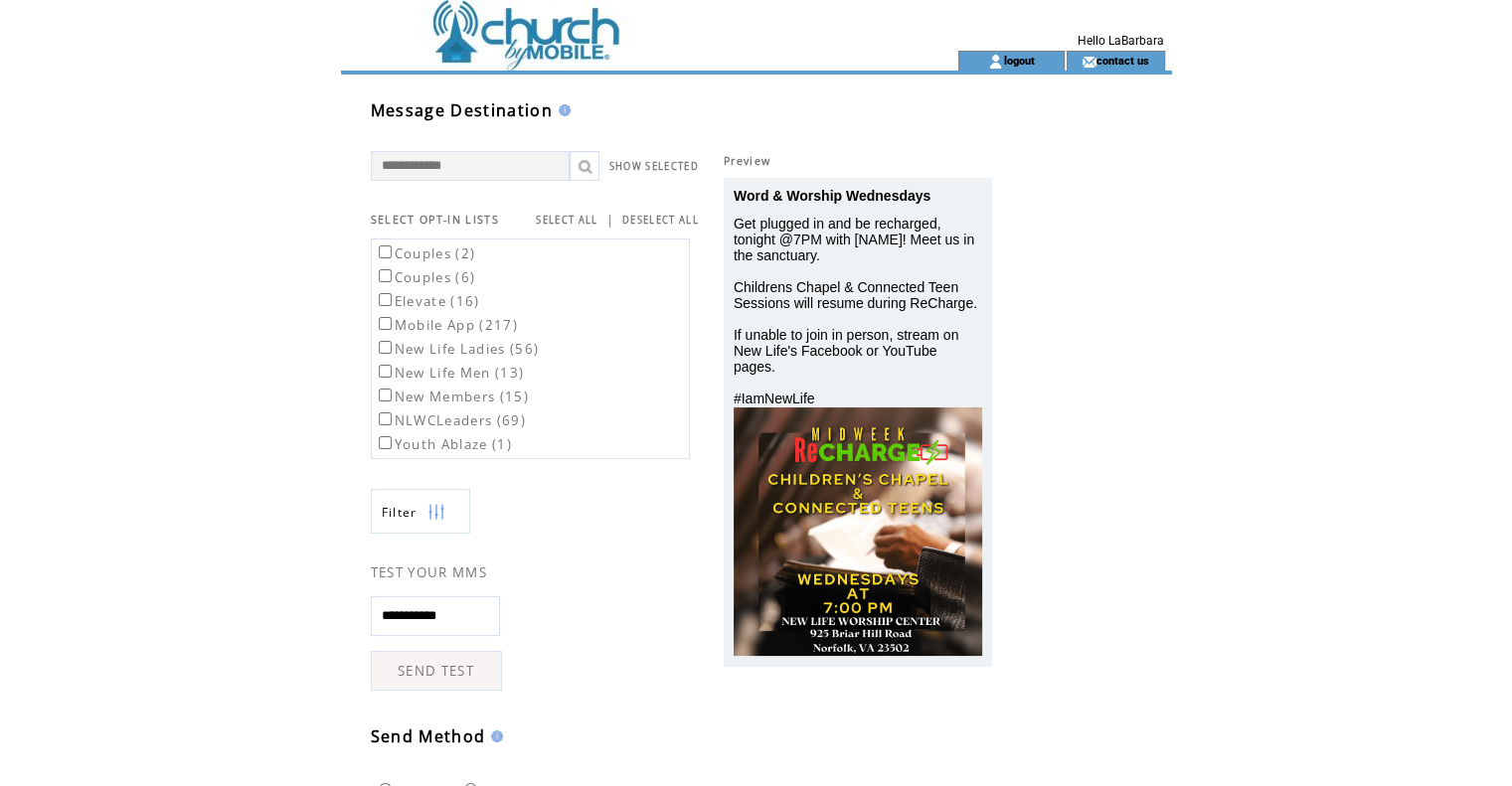 click on "Mobile App (217)" at bounding box center [446, 325] 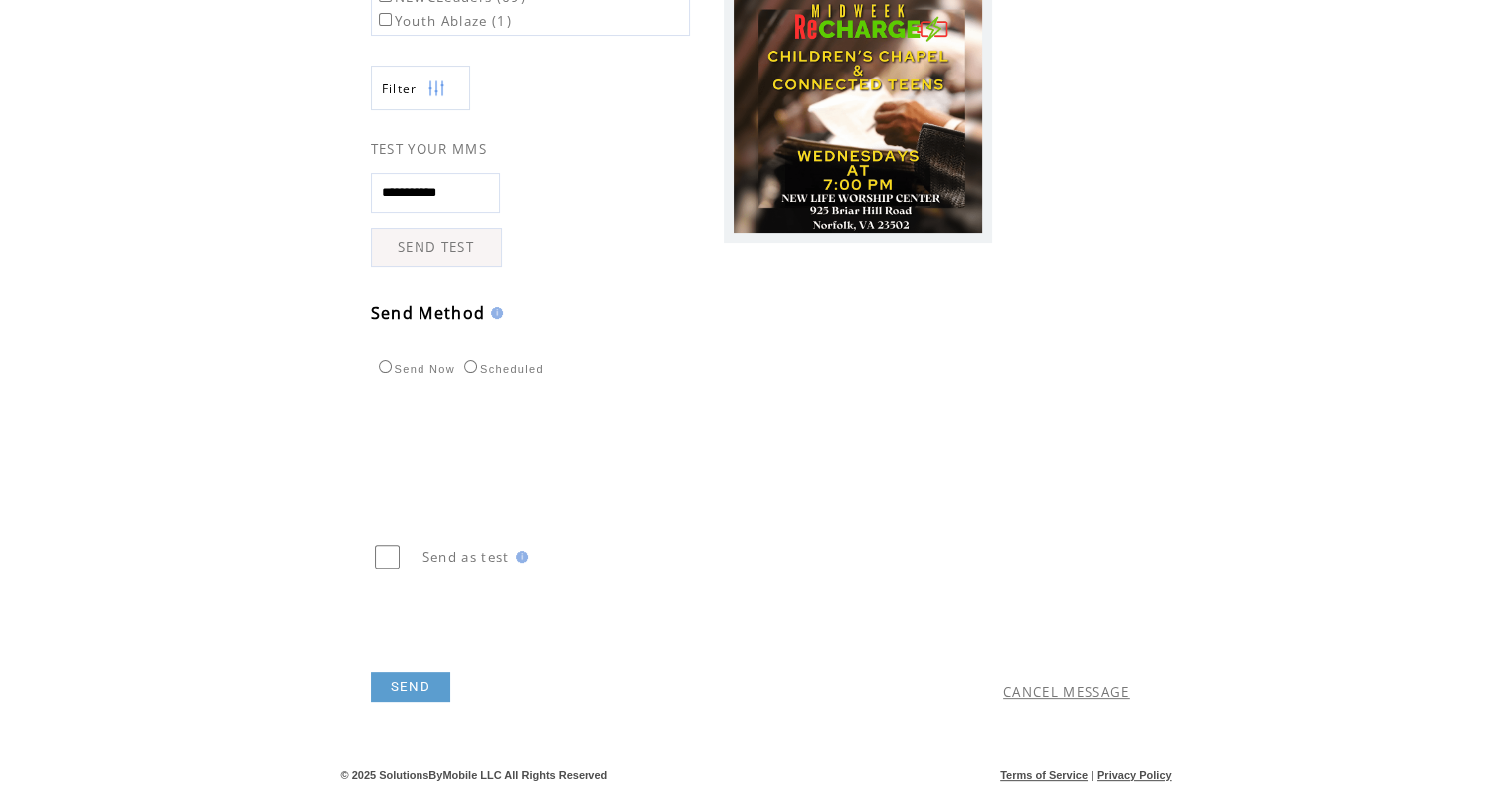 scroll, scrollTop: 426, scrollLeft: 0, axis: vertical 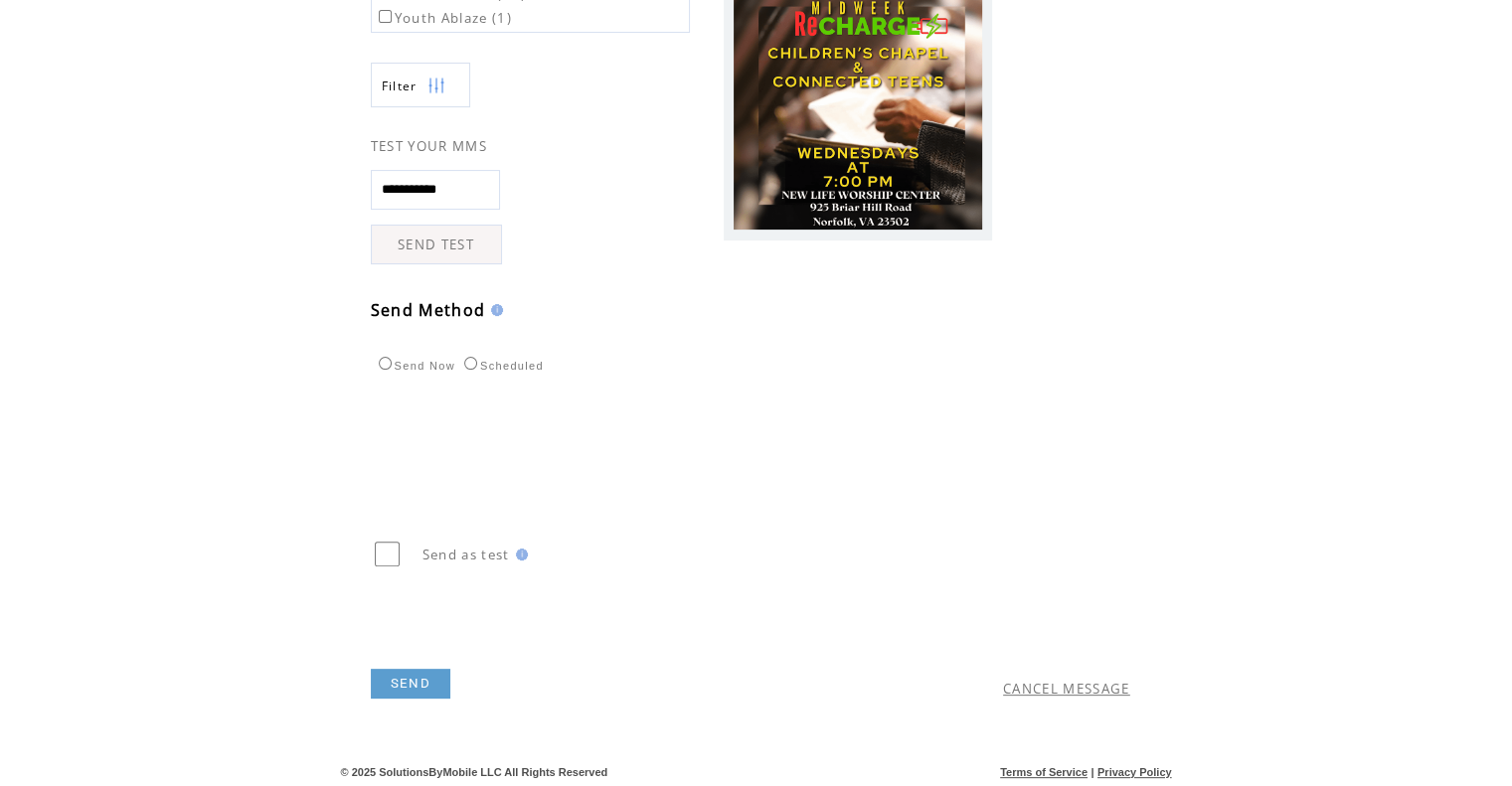 click on "SEND" at bounding box center [411, 684] 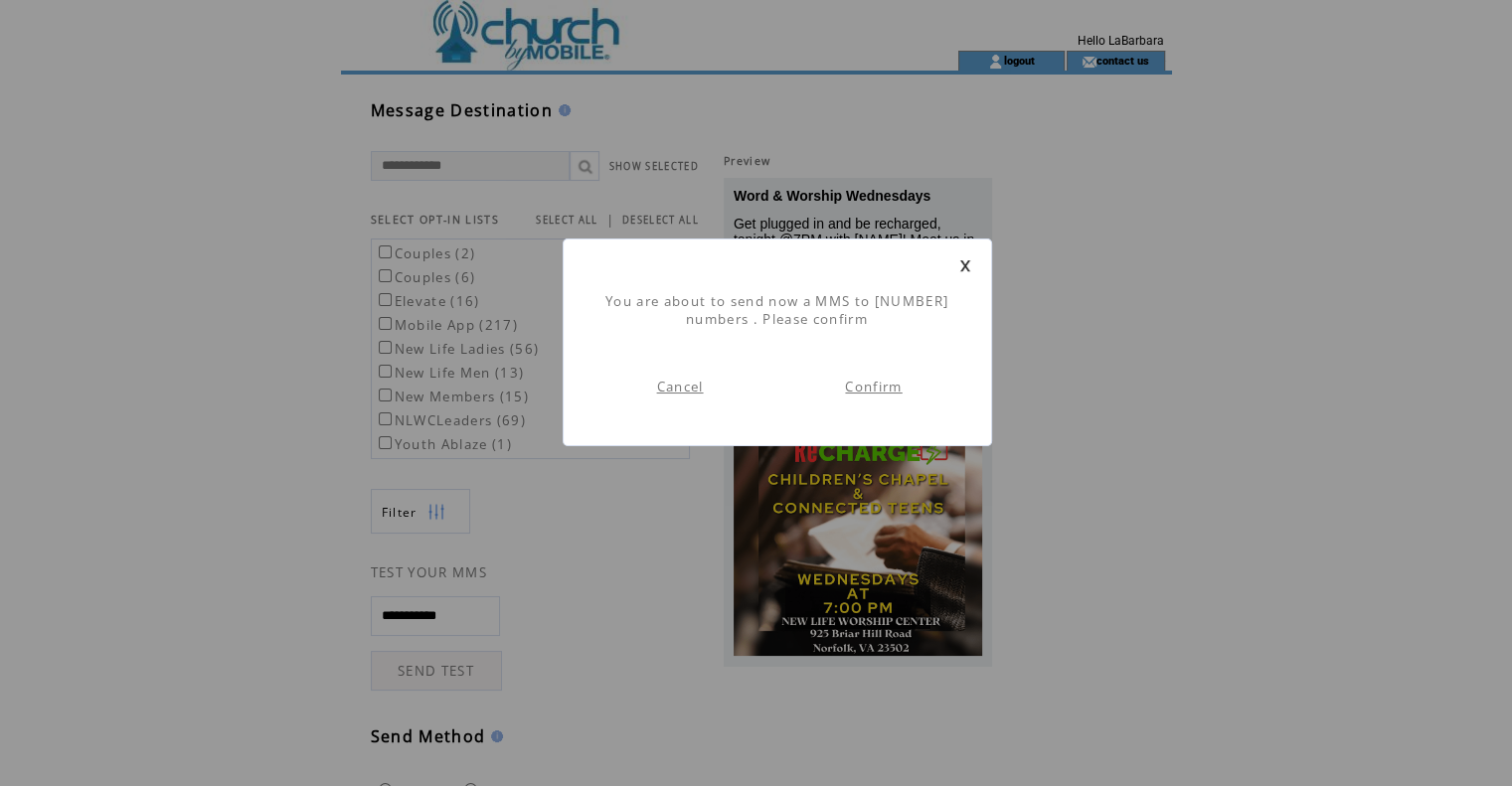 click on "Confirm" at bounding box center (873, 387) 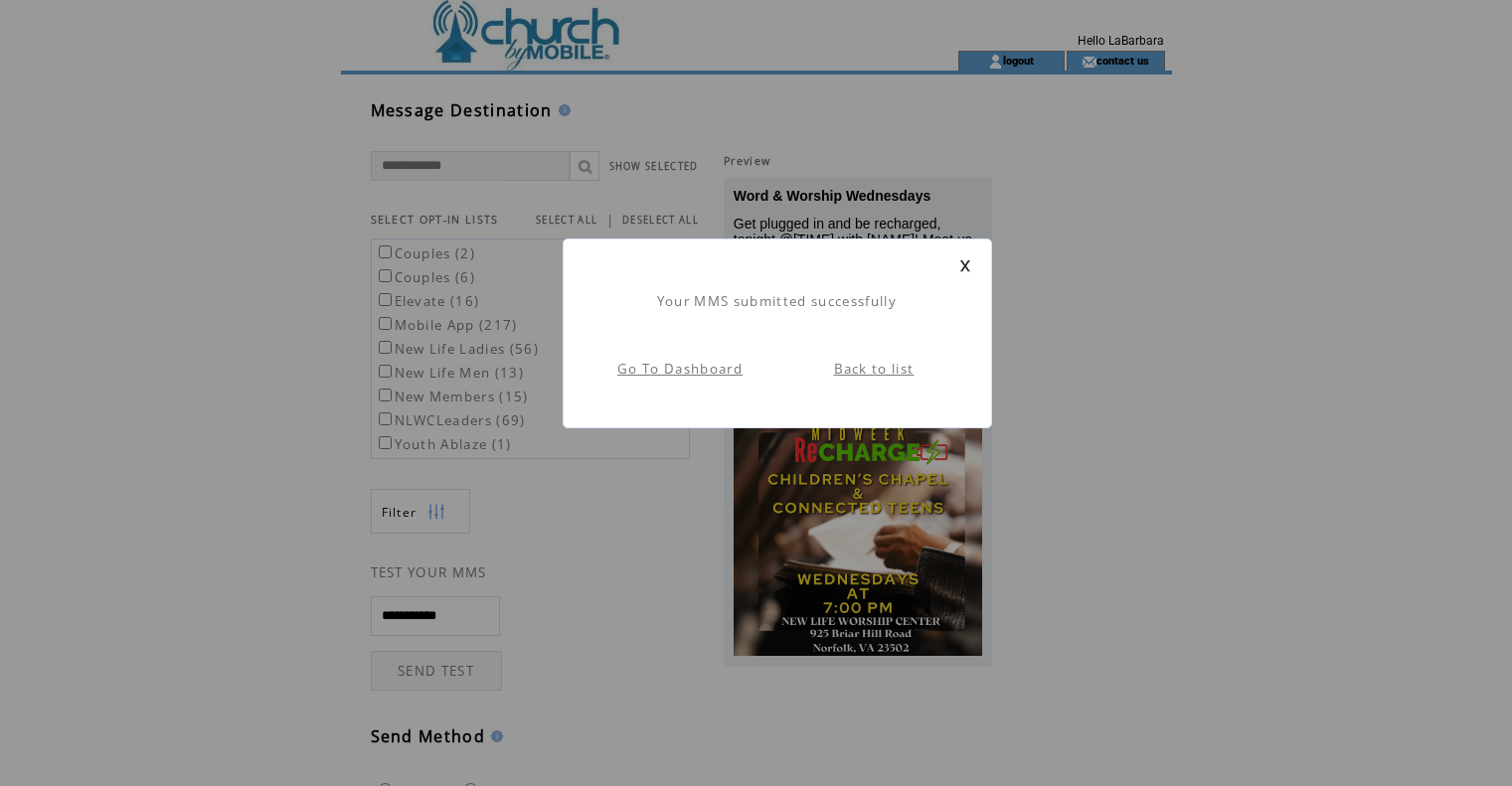 scroll, scrollTop: 0, scrollLeft: 0, axis: both 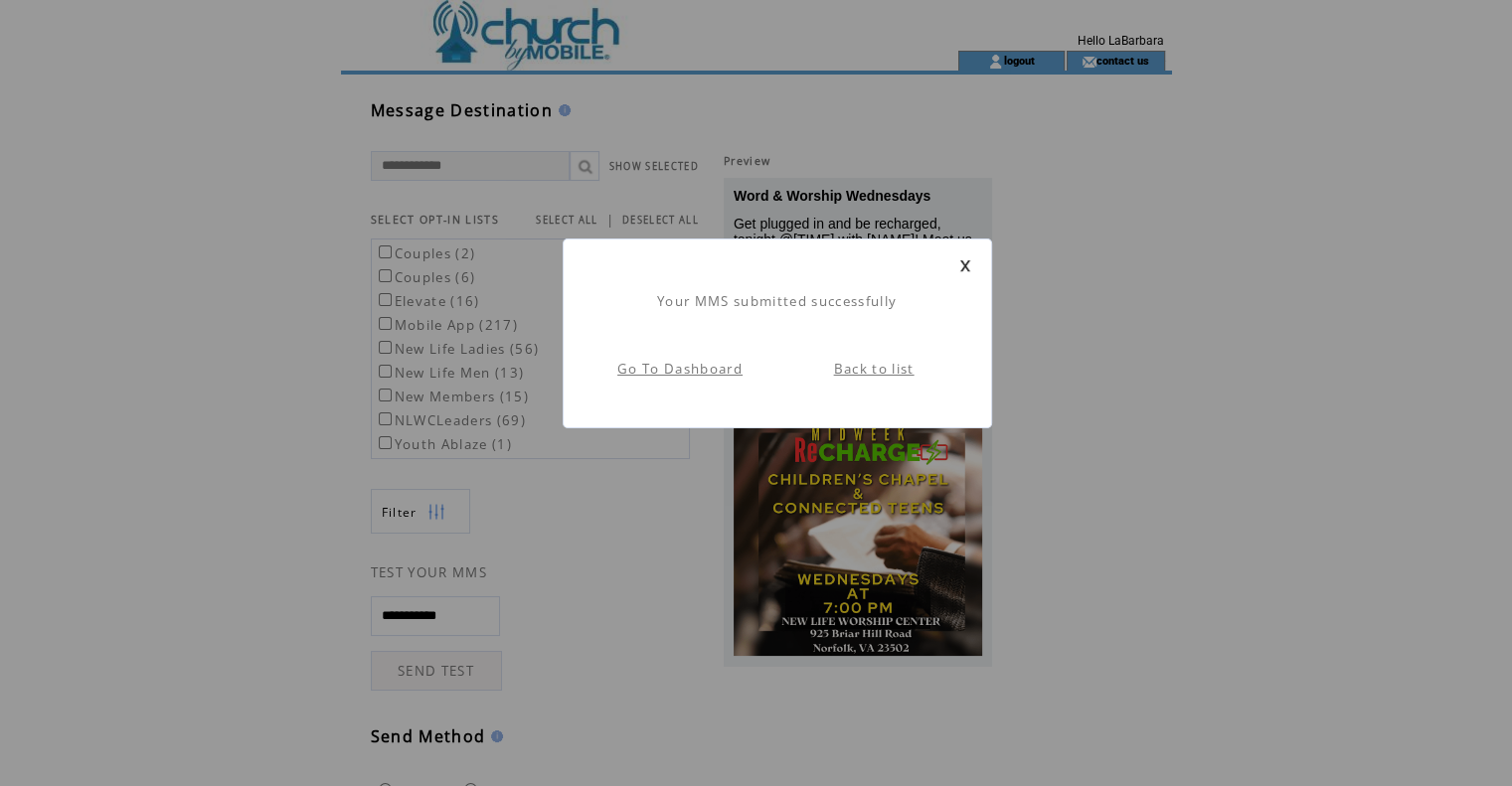 click on "Go To Dashboard" at bounding box center (680, 369) 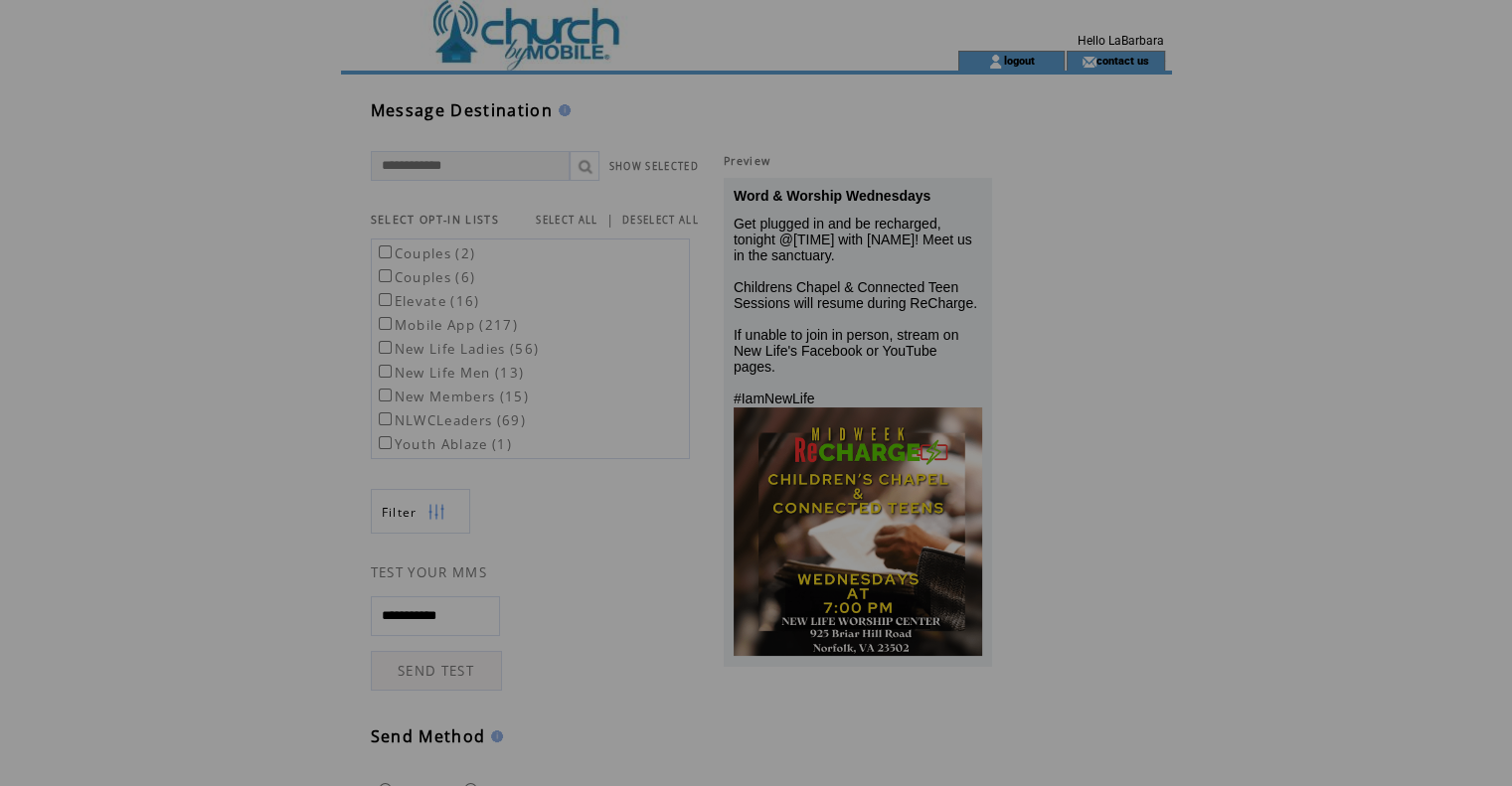 scroll, scrollTop: 0, scrollLeft: 0, axis: both 